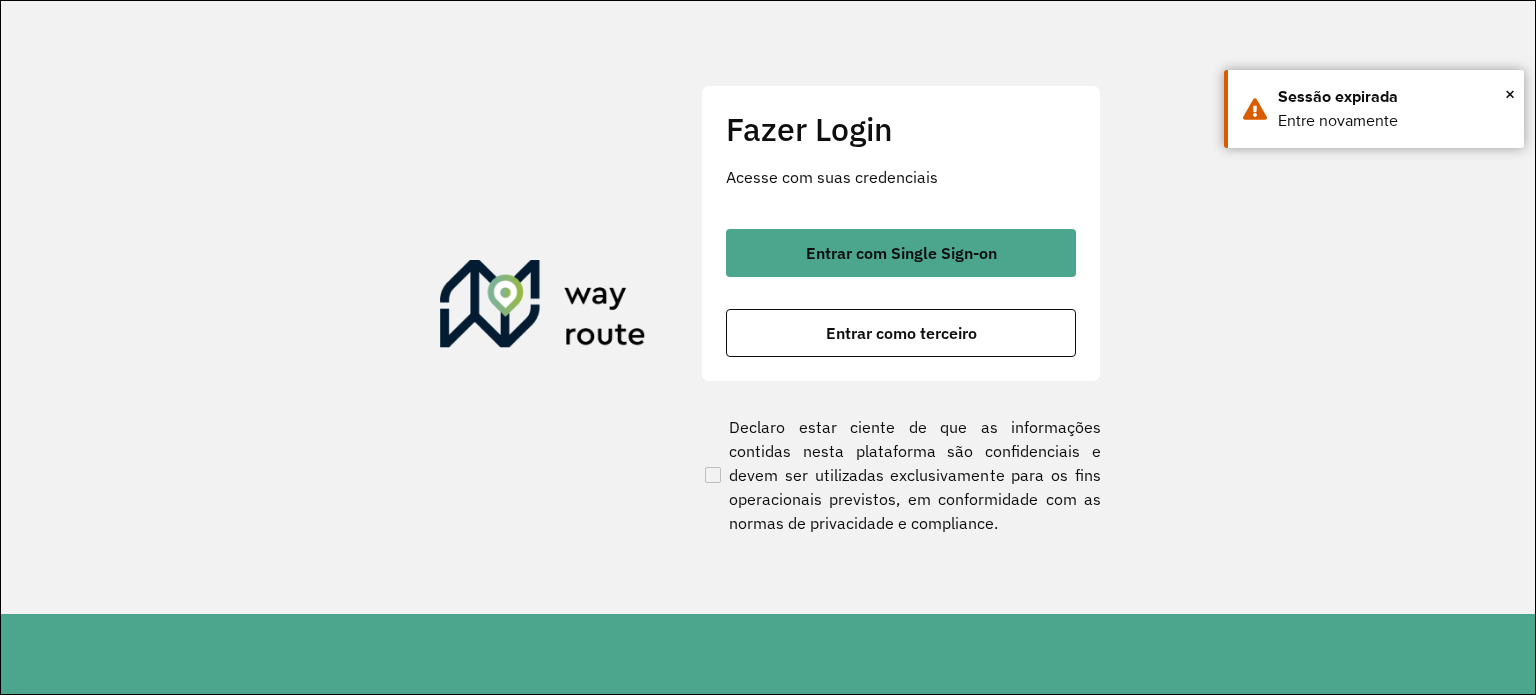 scroll, scrollTop: 0, scrollLeft: 0, axis: both 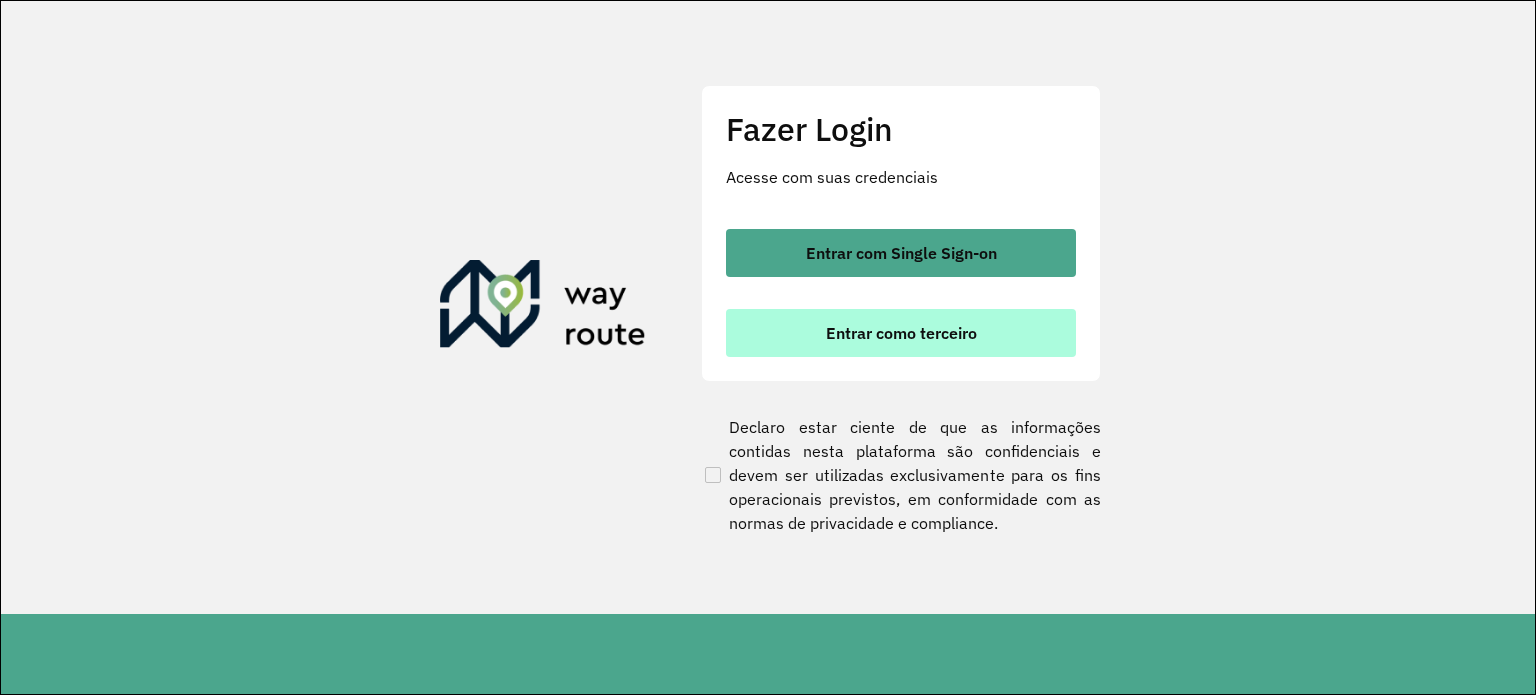 click on "Entrar como terceiro" at bounding box center [901, 333] 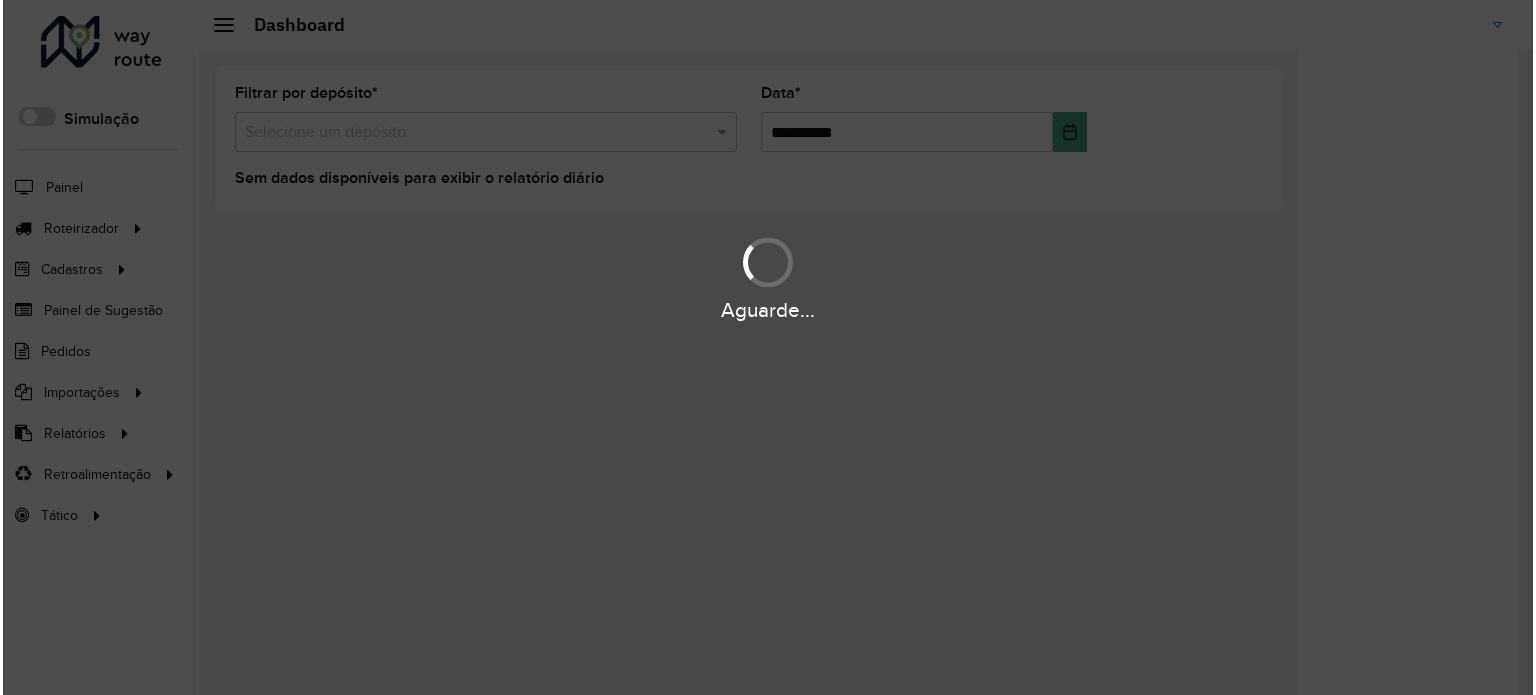 scroll, scrollTop: 0, scrollLeft: 0, axis: both 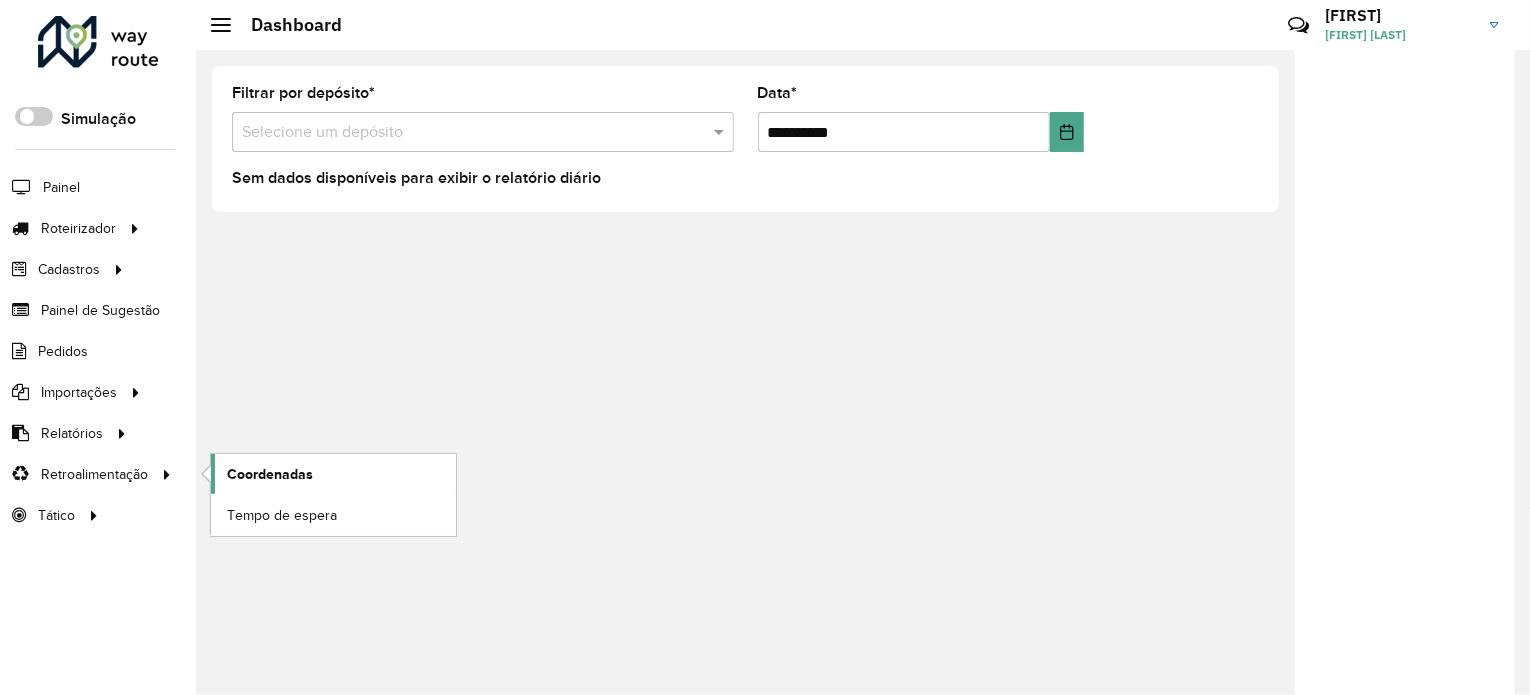 click on "Coordenadas" 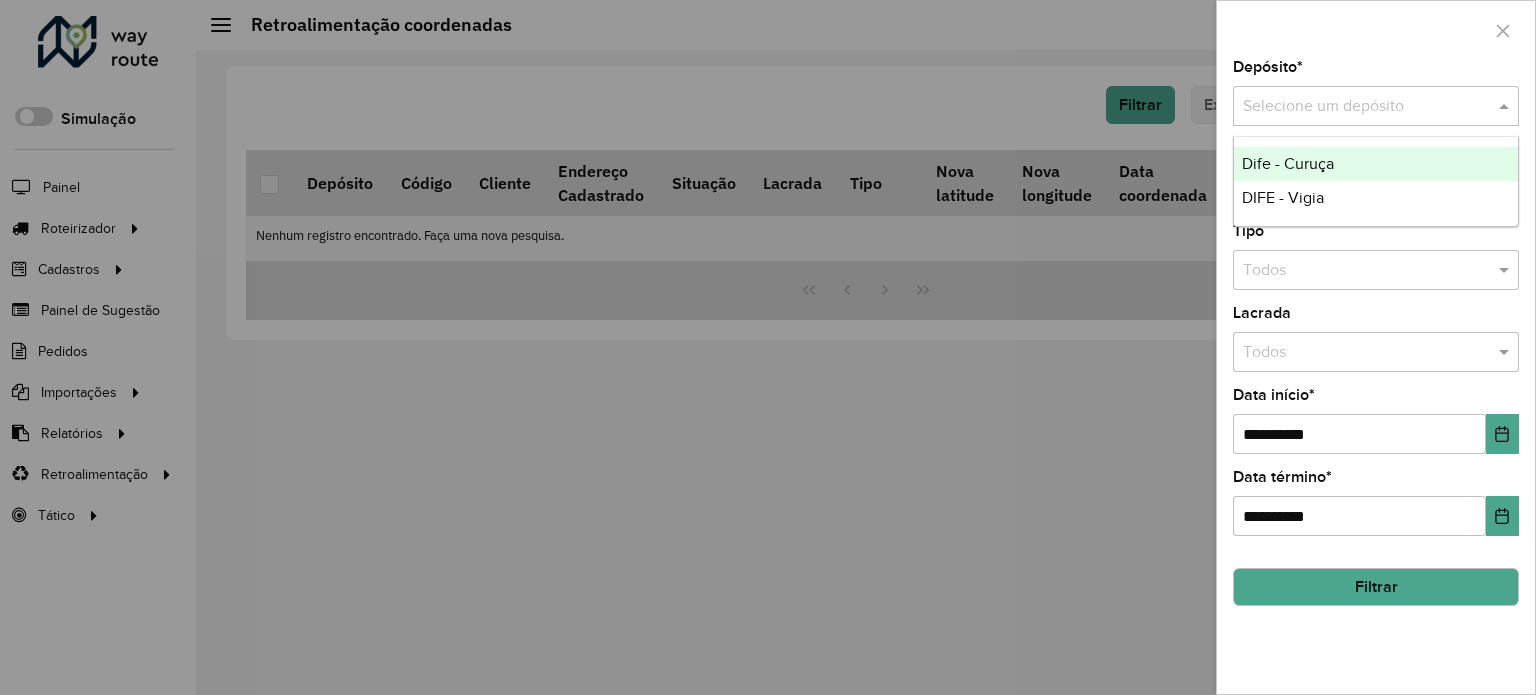 click at bounding box center (1356, 107) 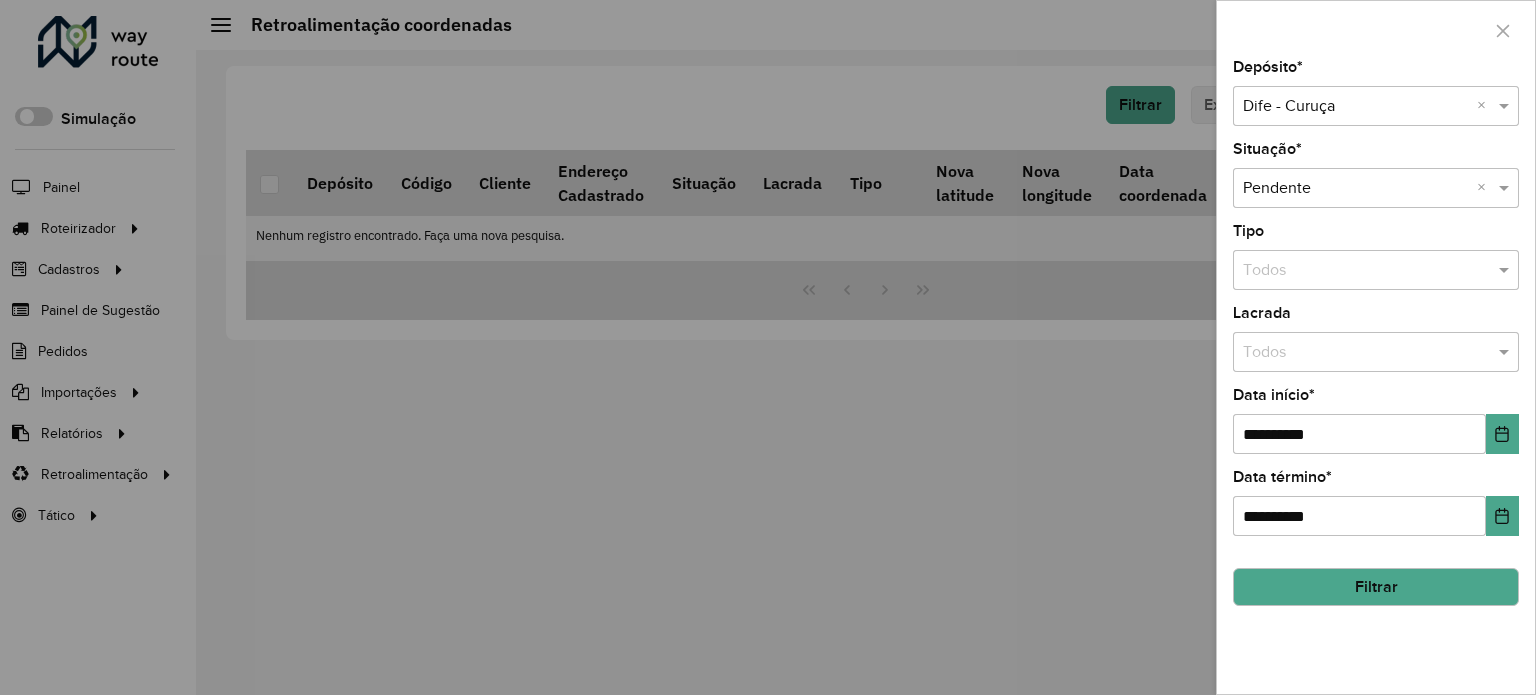 click on "Filtrar" 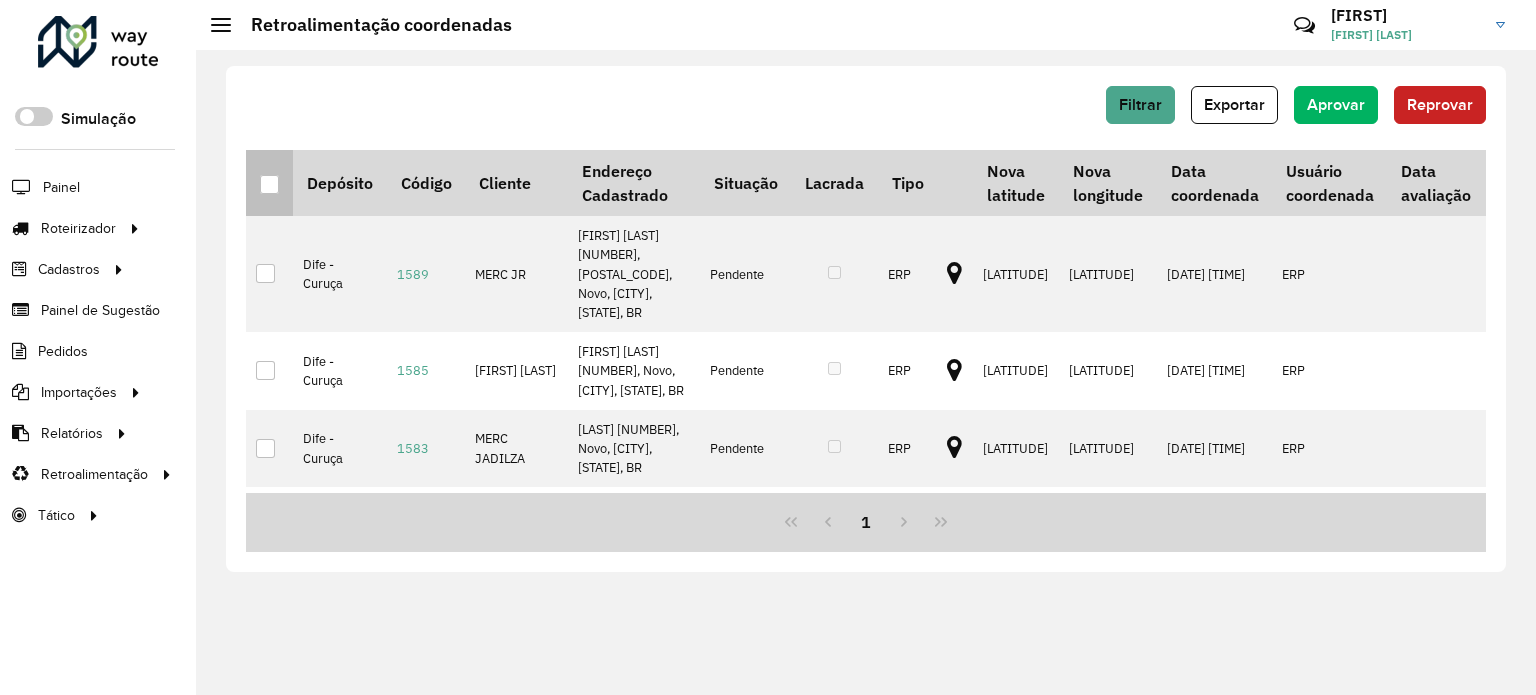 click at bounding box center [269, 184] 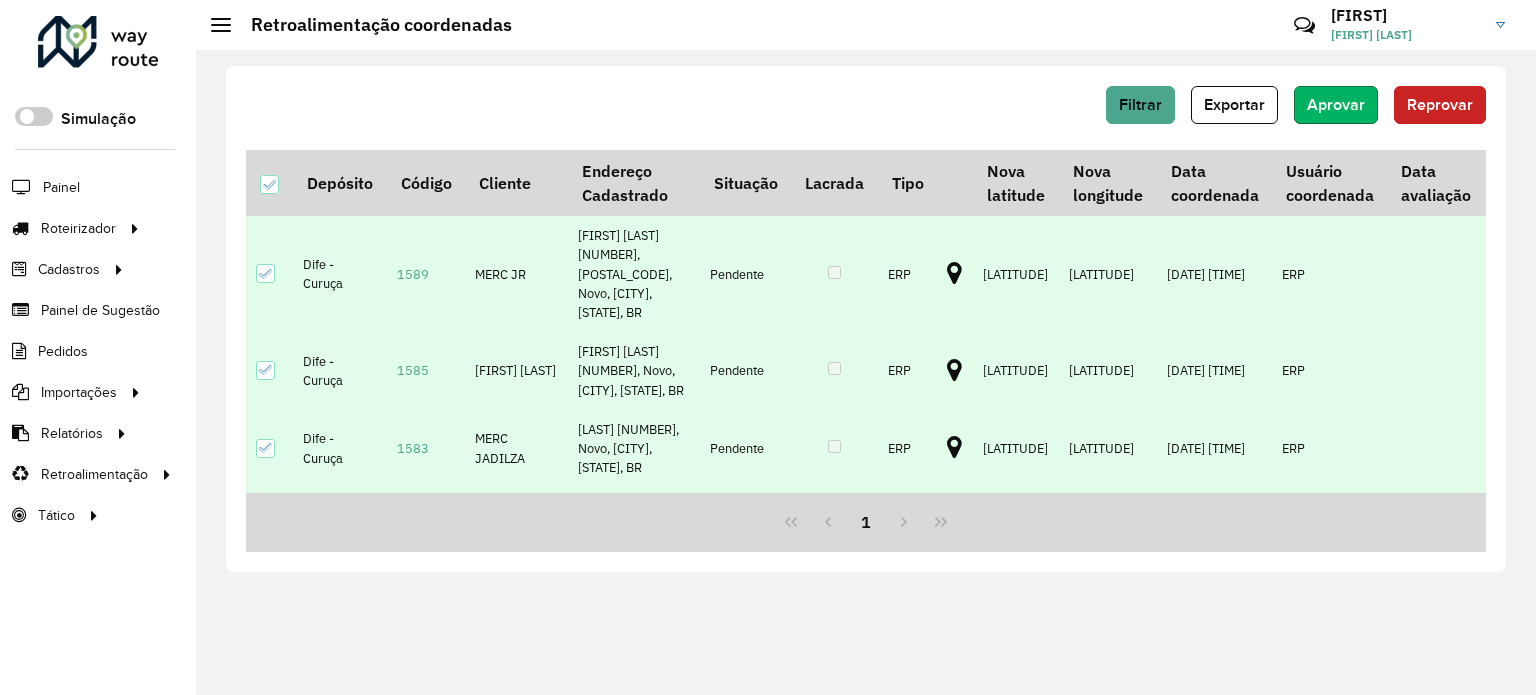 click on "Aprovar" 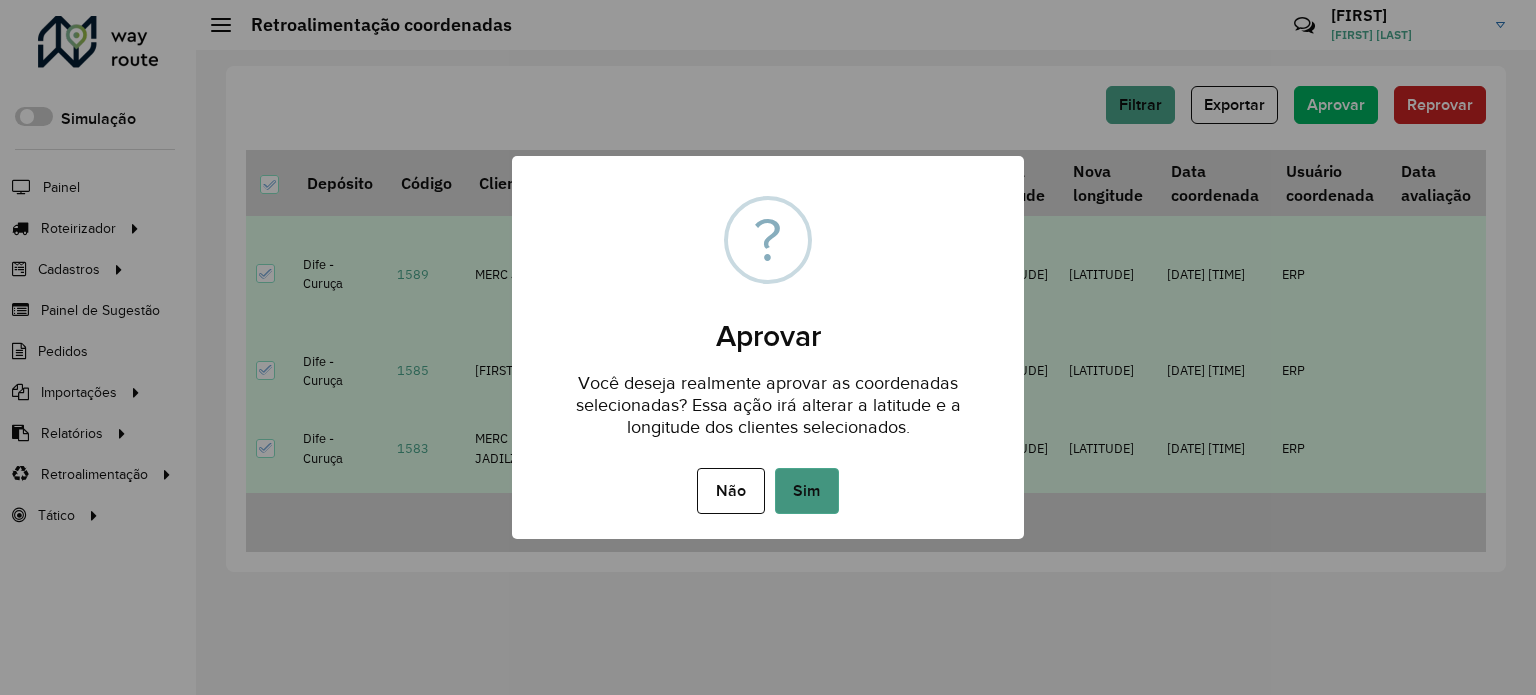 click on "Sim" at bounding box center [807, 491] 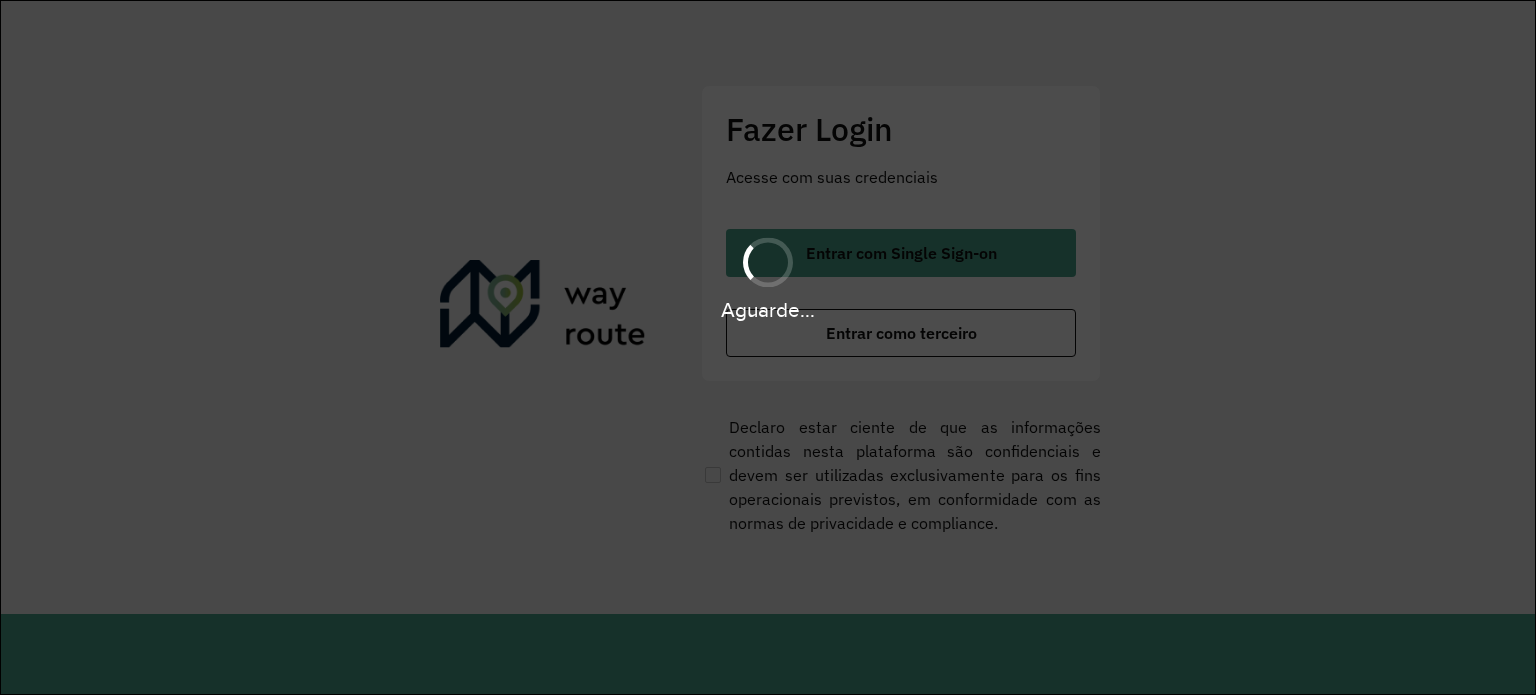 scroll, scrollTop: 0, scrollLeft: 0, axis: both 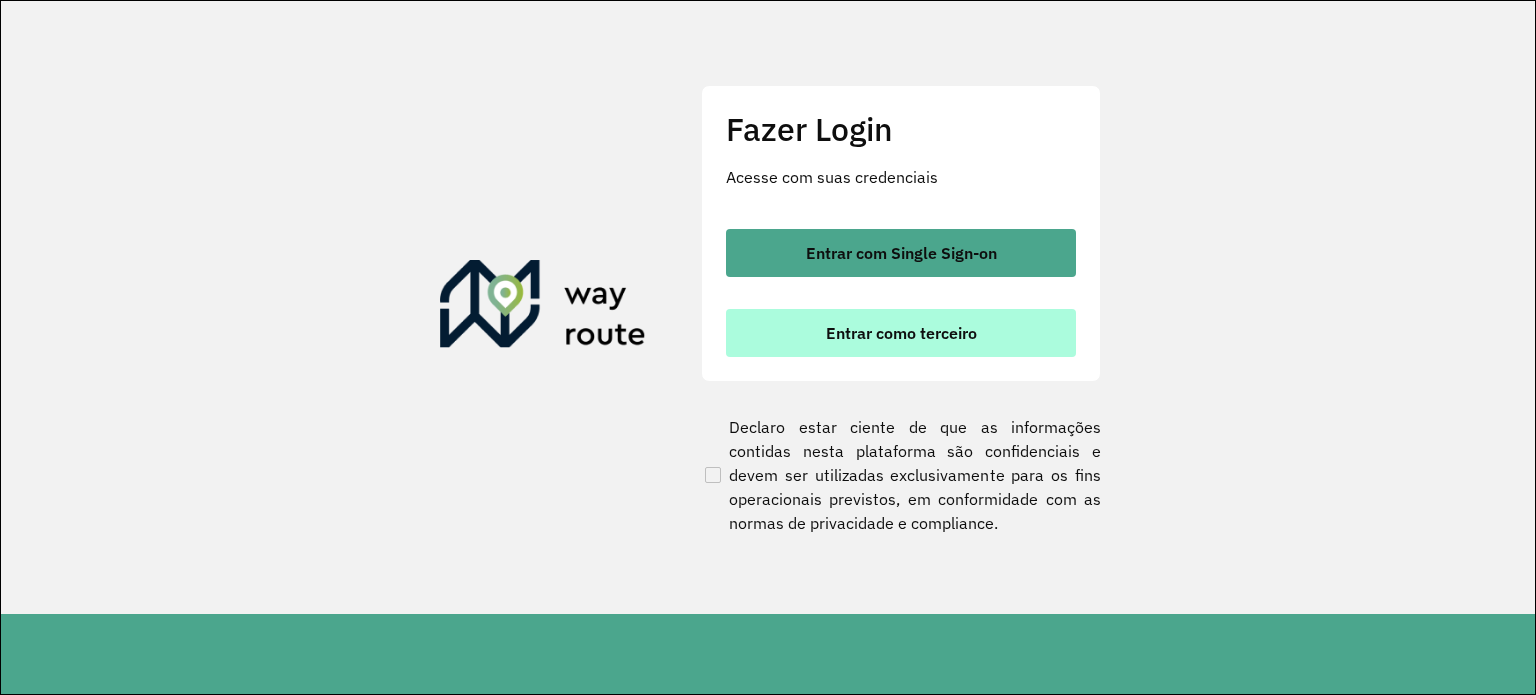 click on "Entrar como terceiro" at bounding box center [901, 333] 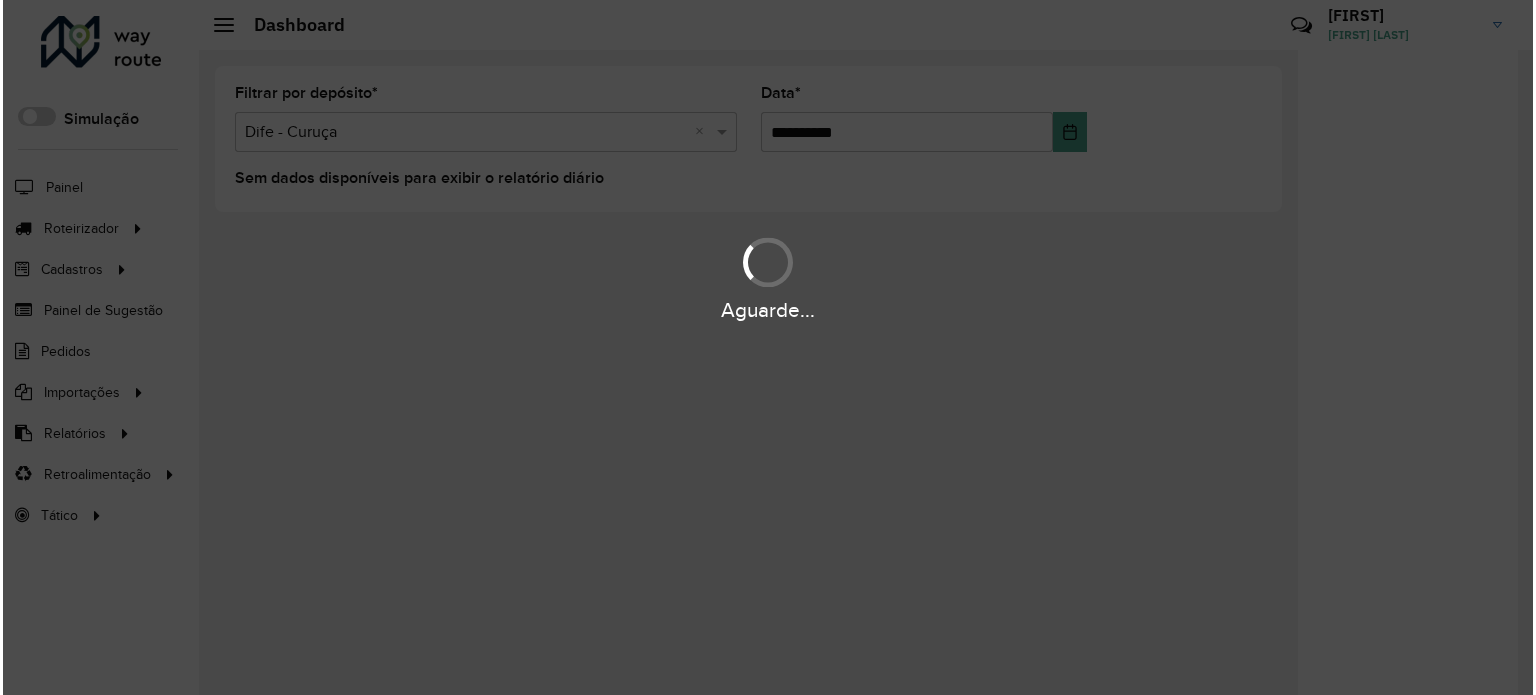 scroll, scrollTop: 0, scrollLeft: 0, axis: both 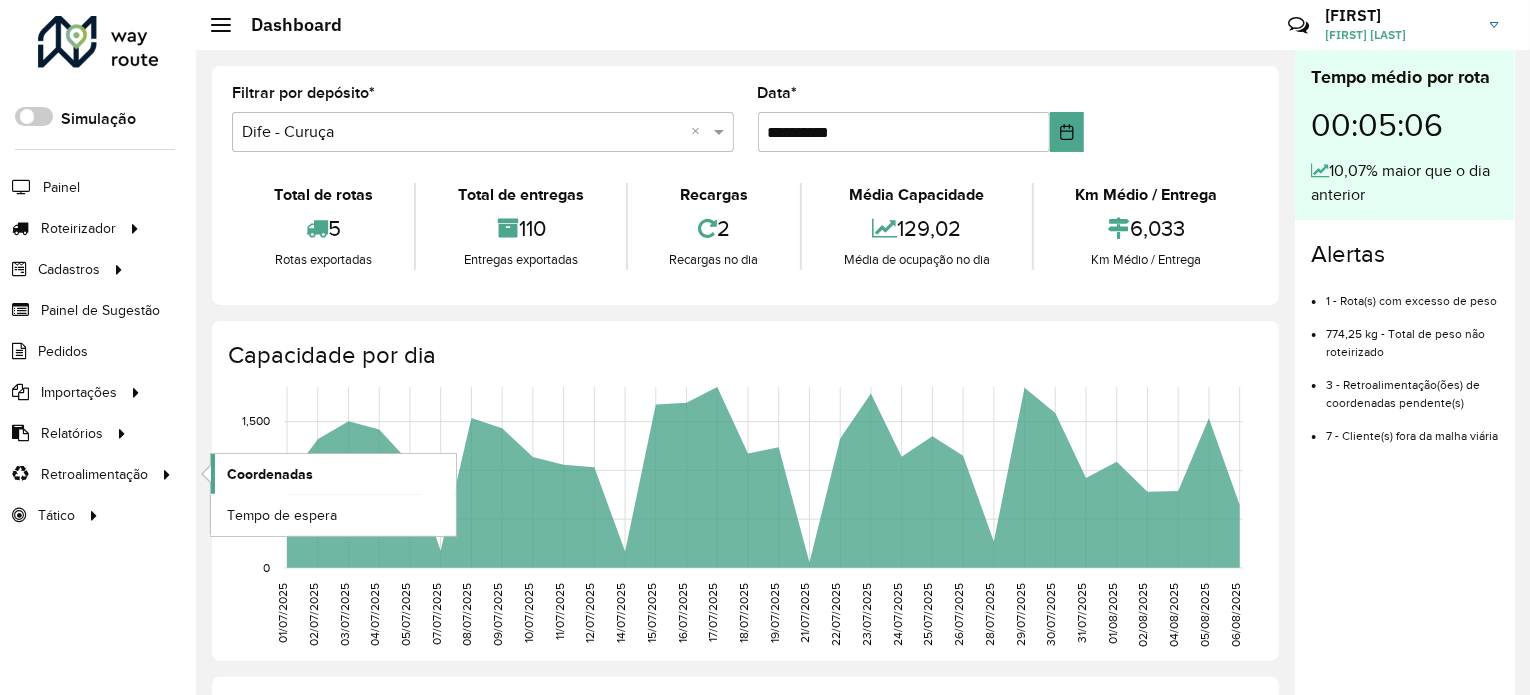 click on "Coordenadas" 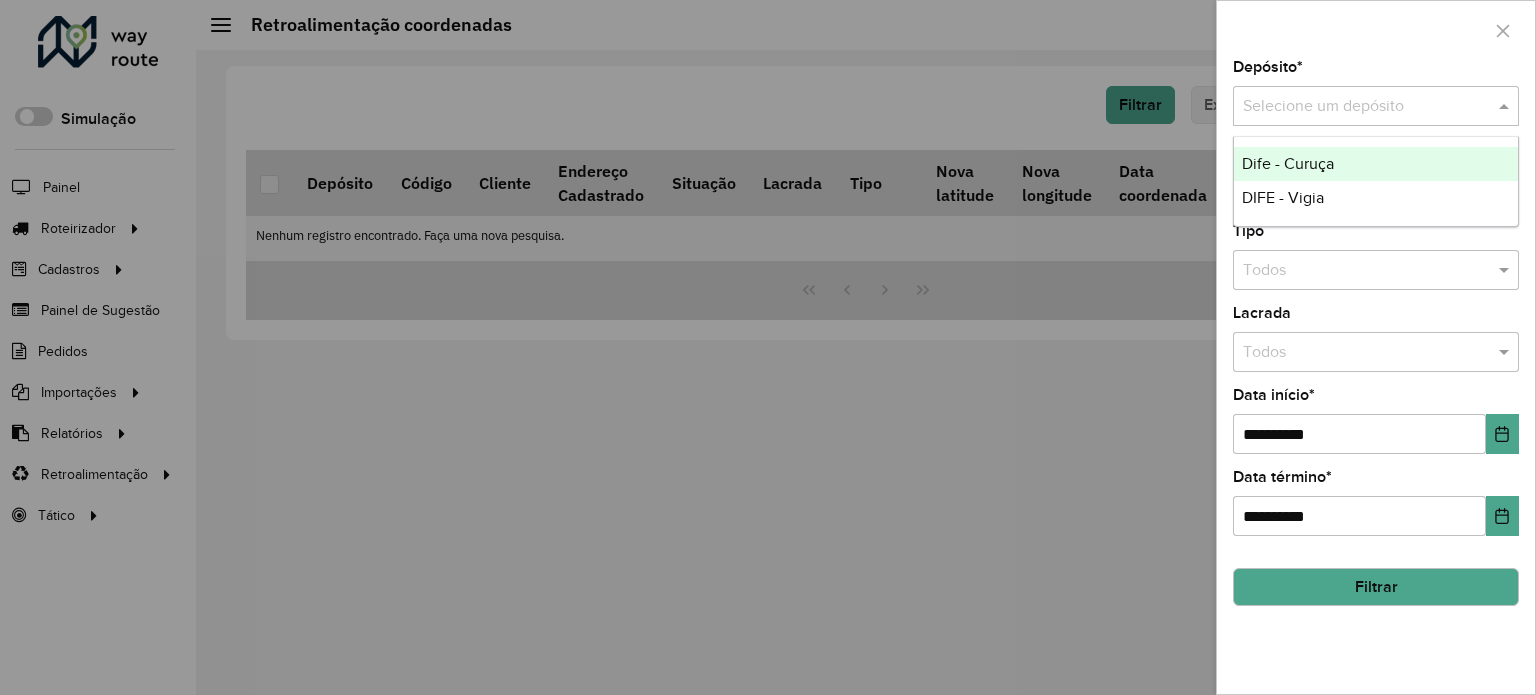 click at bounding box center [1356, 107] 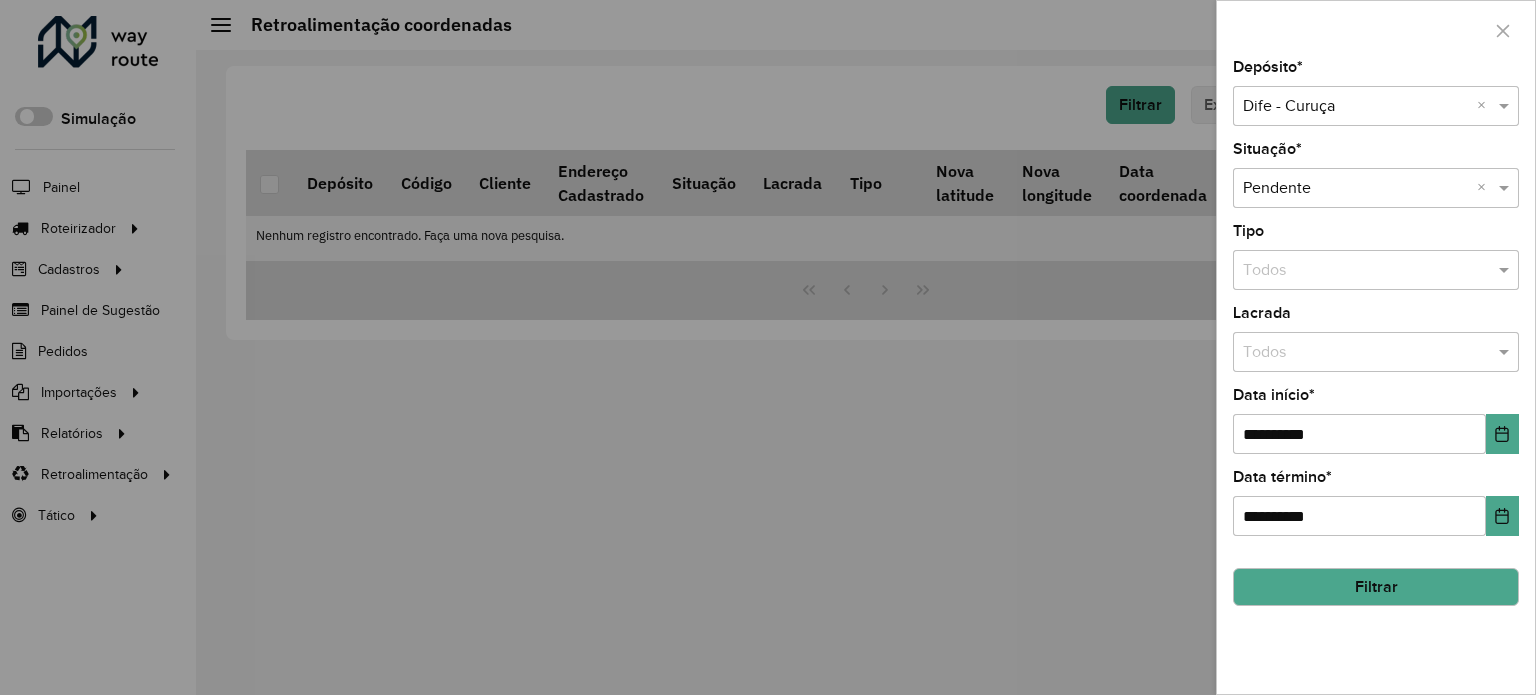 click on "Filtrar" 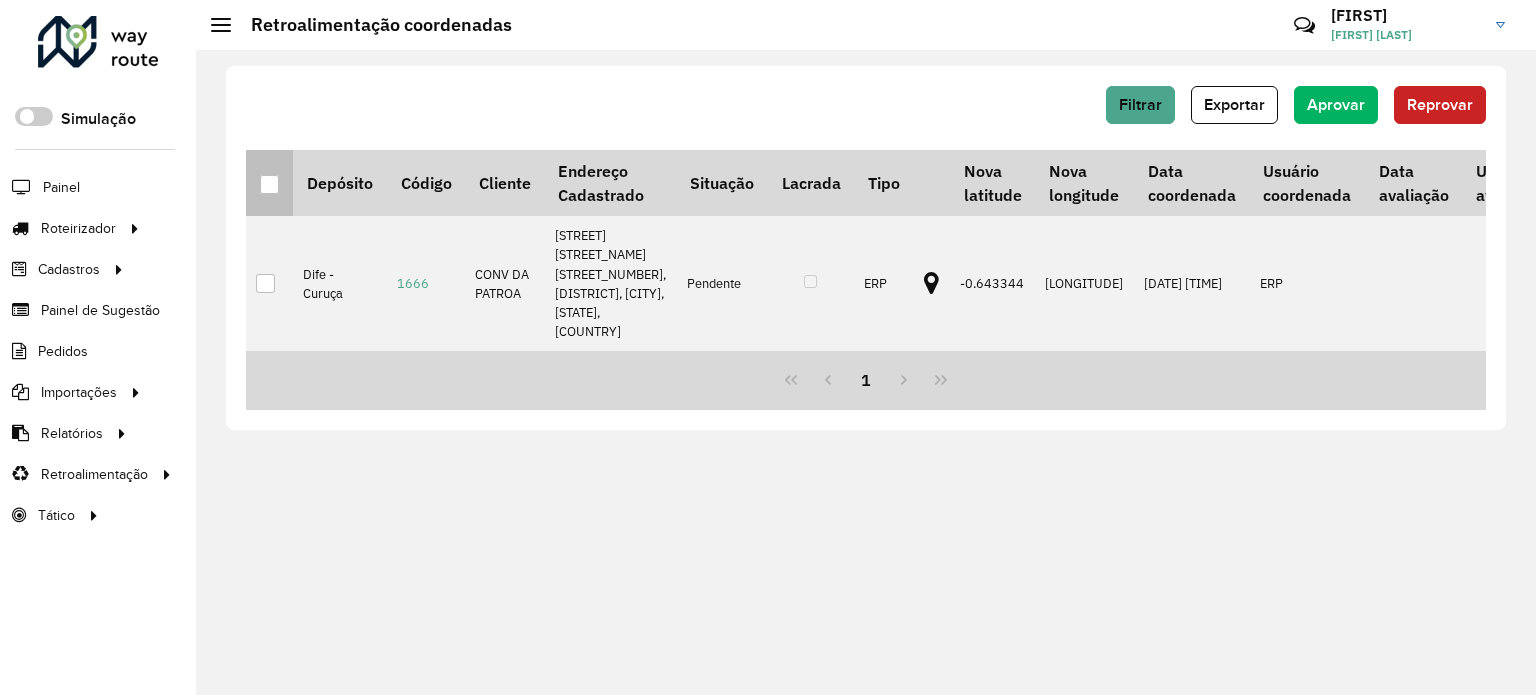 click at bounding box center (269, 184) 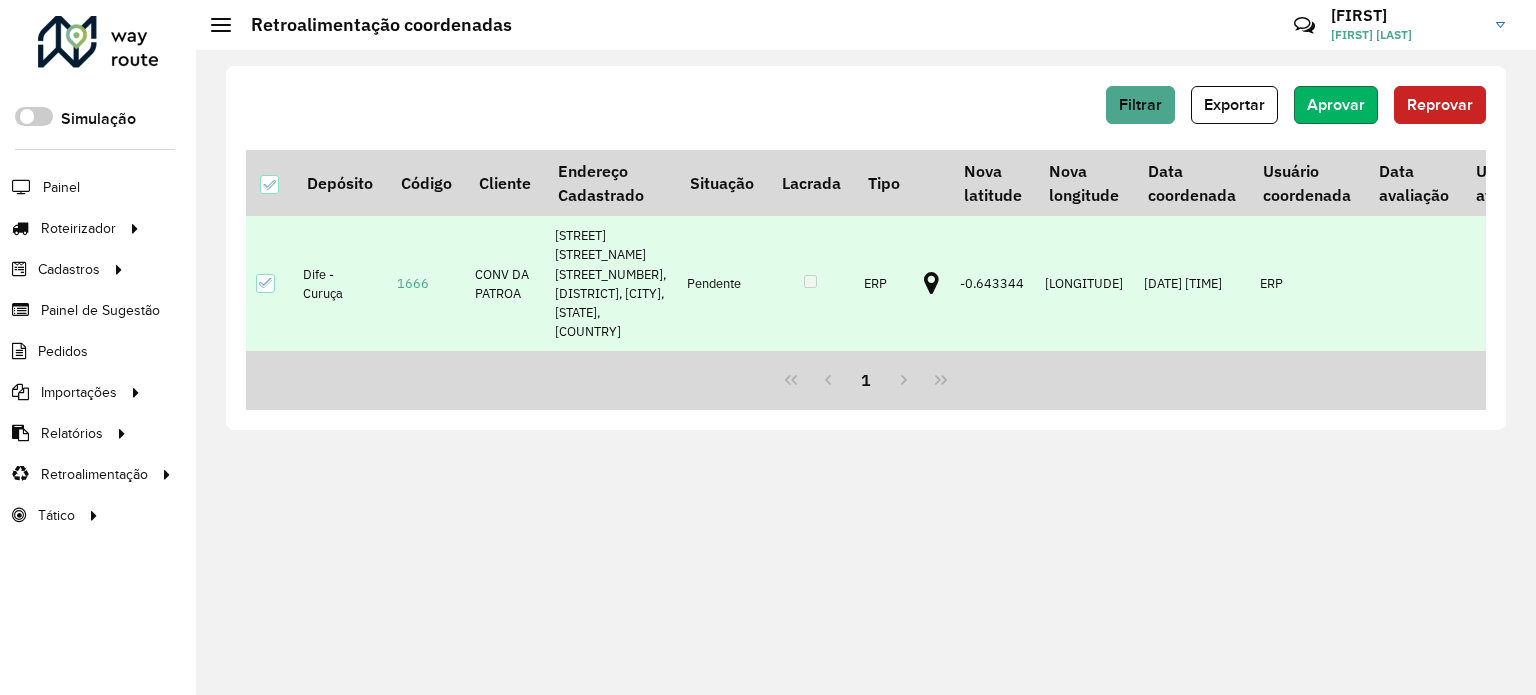 click on "Aprovar" 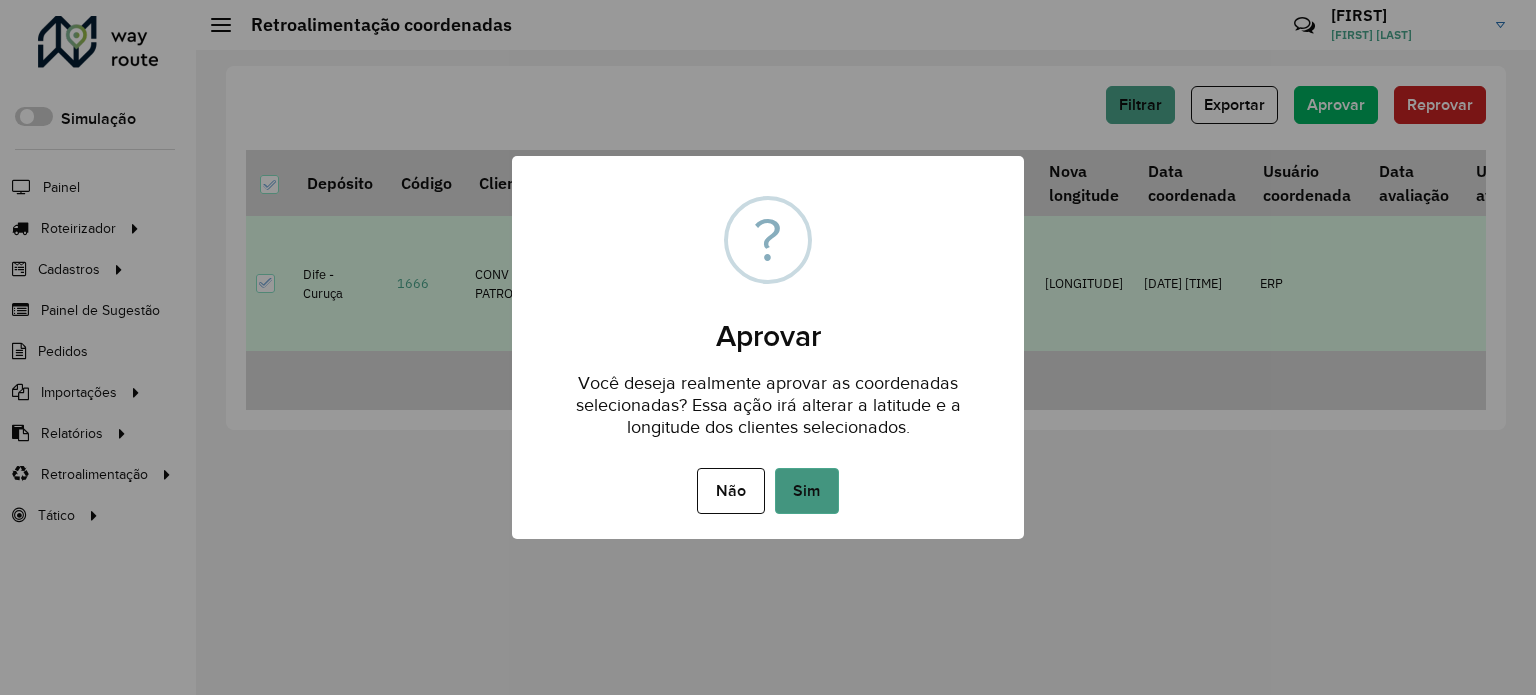 click on "Sim" at bounding box center (807, 491) 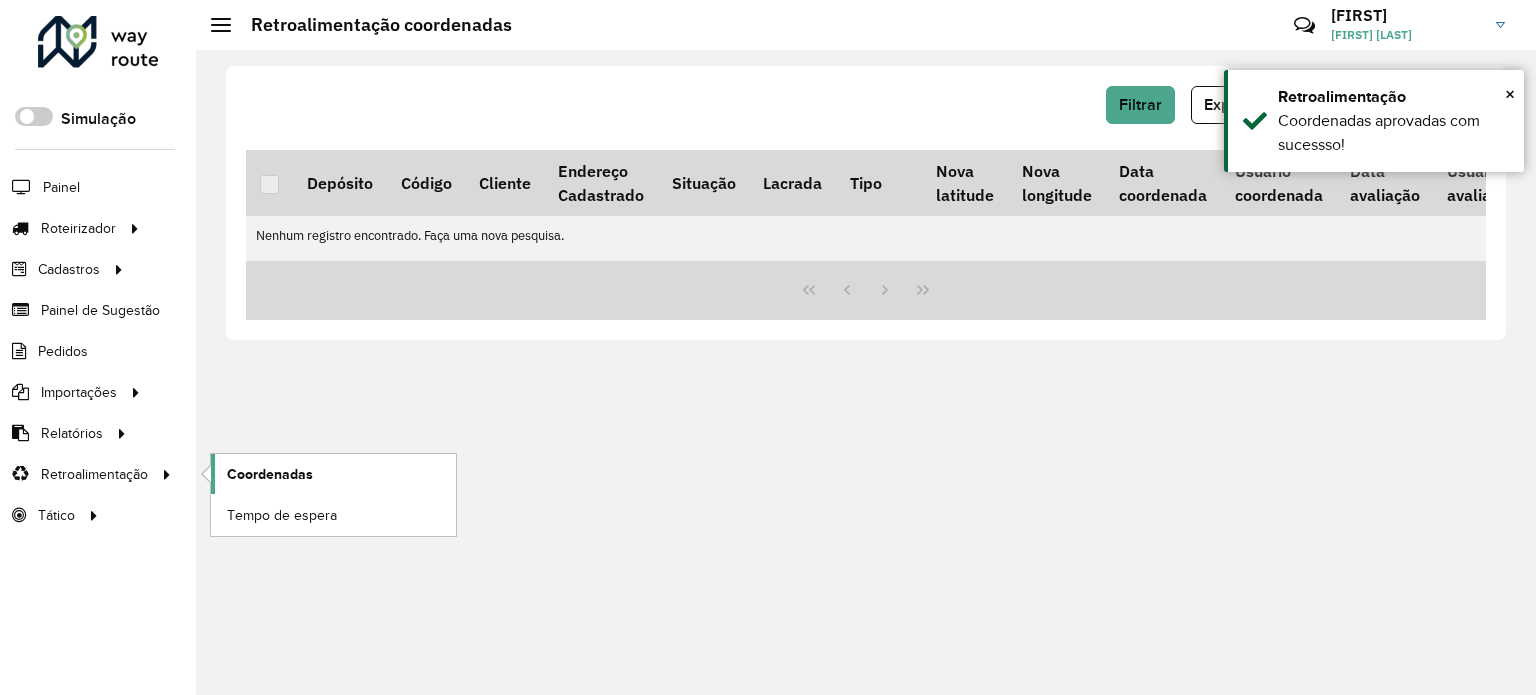 click on "Coordenadas" 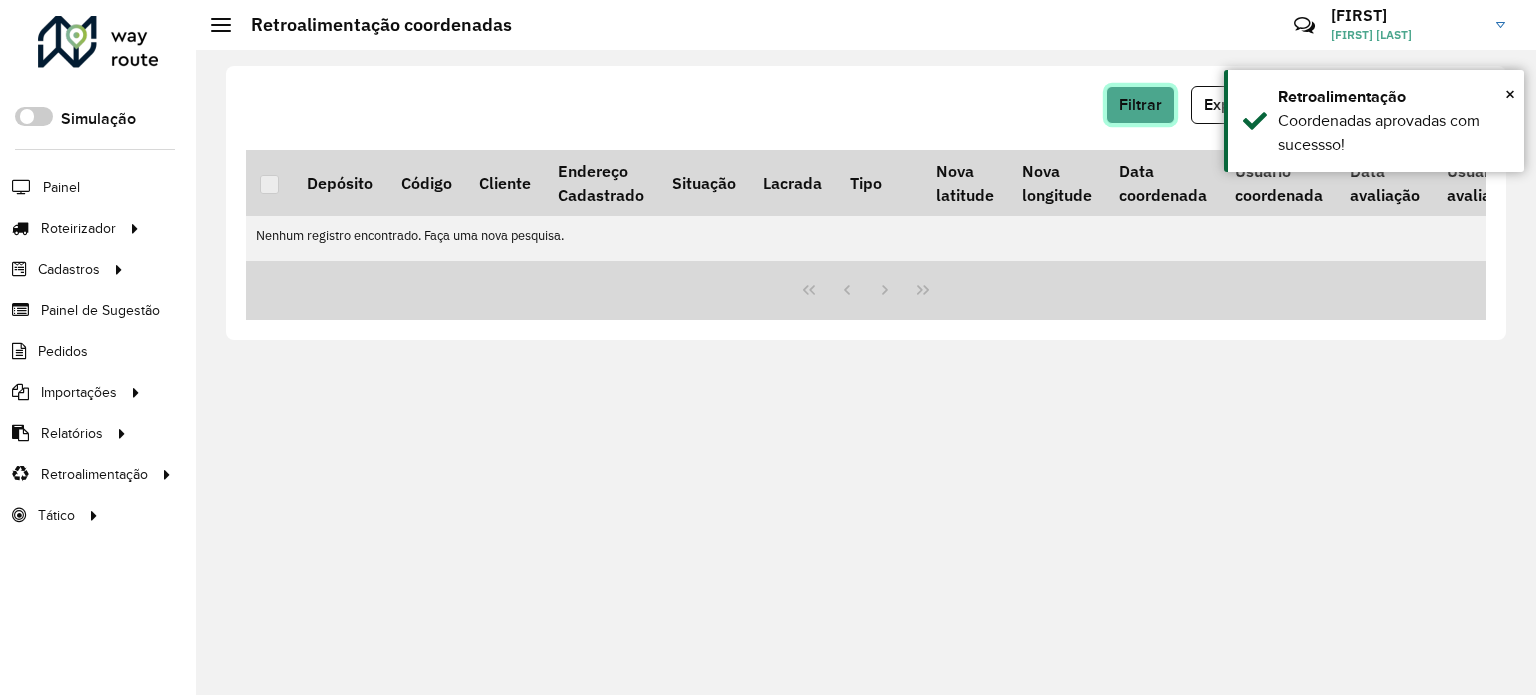 click on "Filtrar" 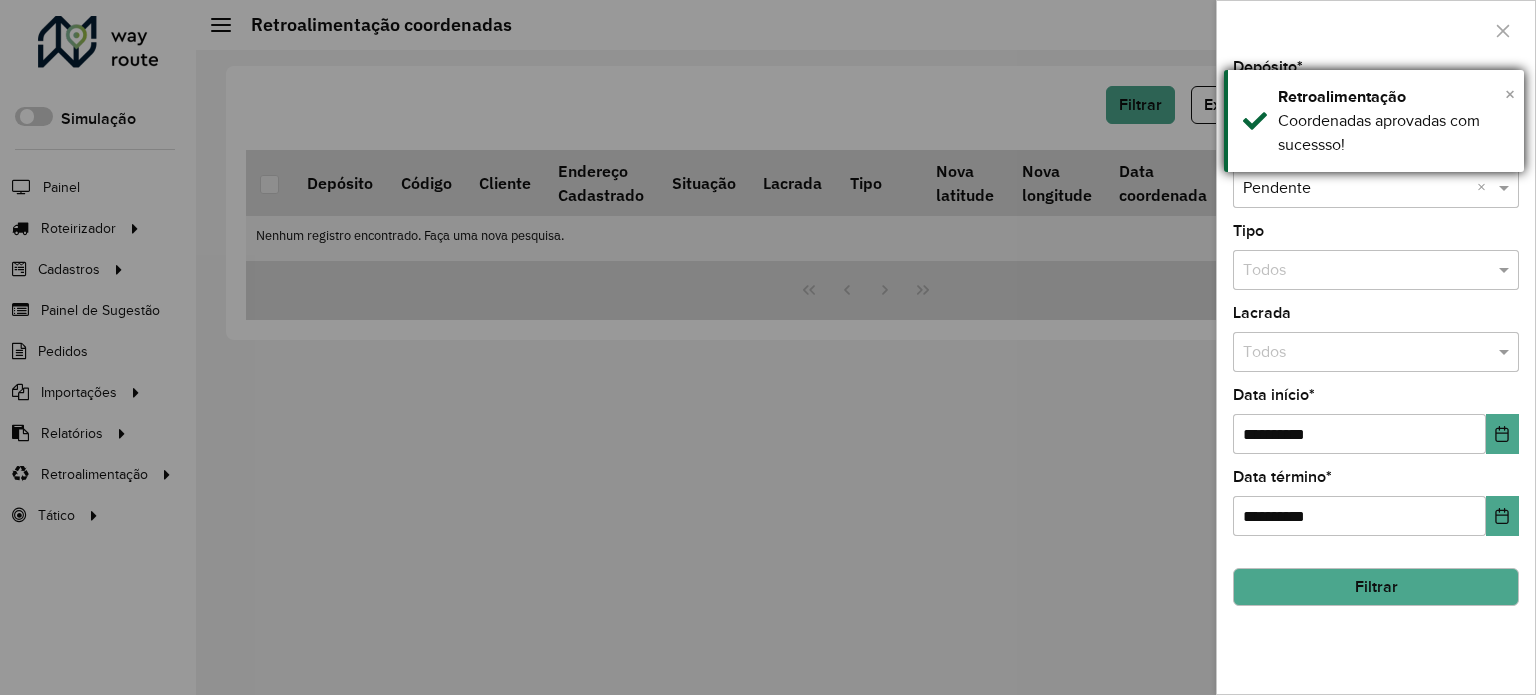 click on "×" at bounding box center (1510, 94) 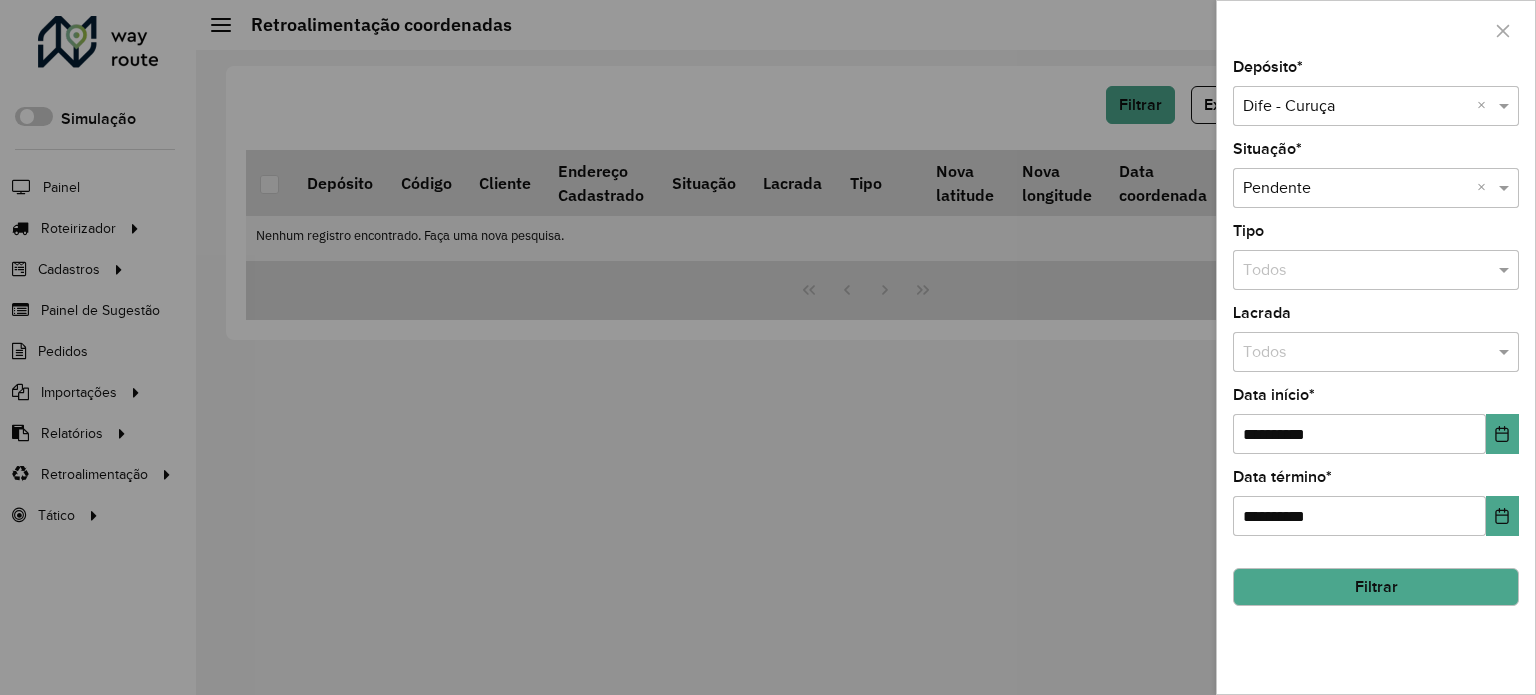 click on "Selecione um depósito × Dife - Curuça ×" at bounding box center (1376, 106) 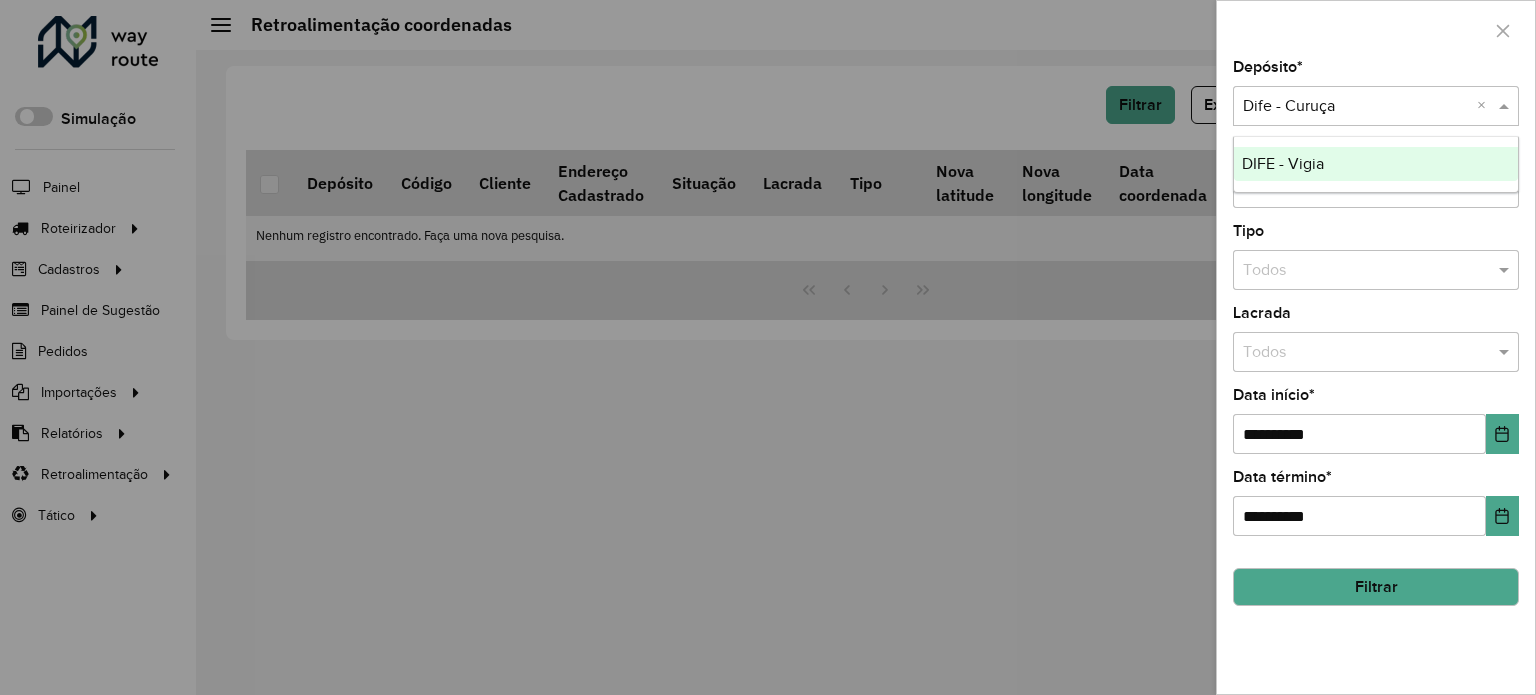 click on "DIFE - Vigia" at bounding box center [1376, 164] 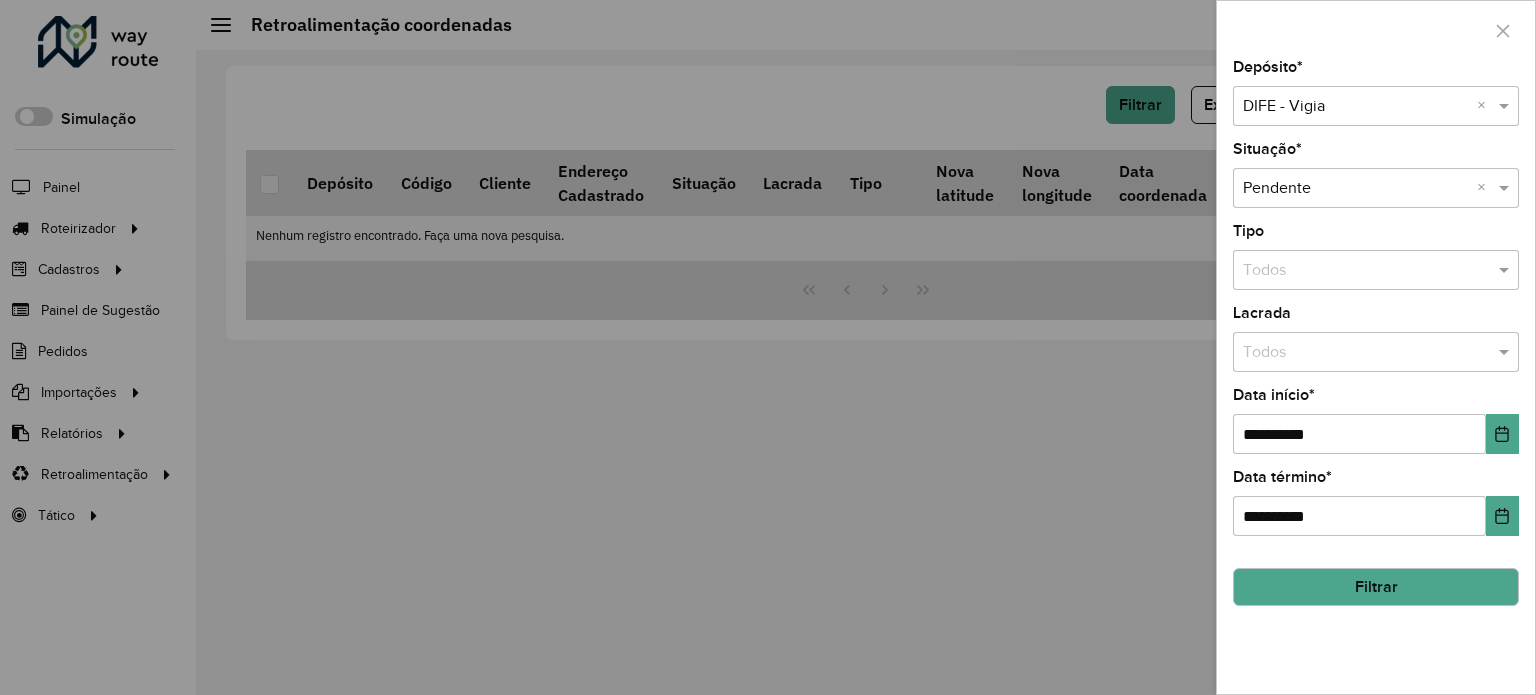 click on "Filtrar" 